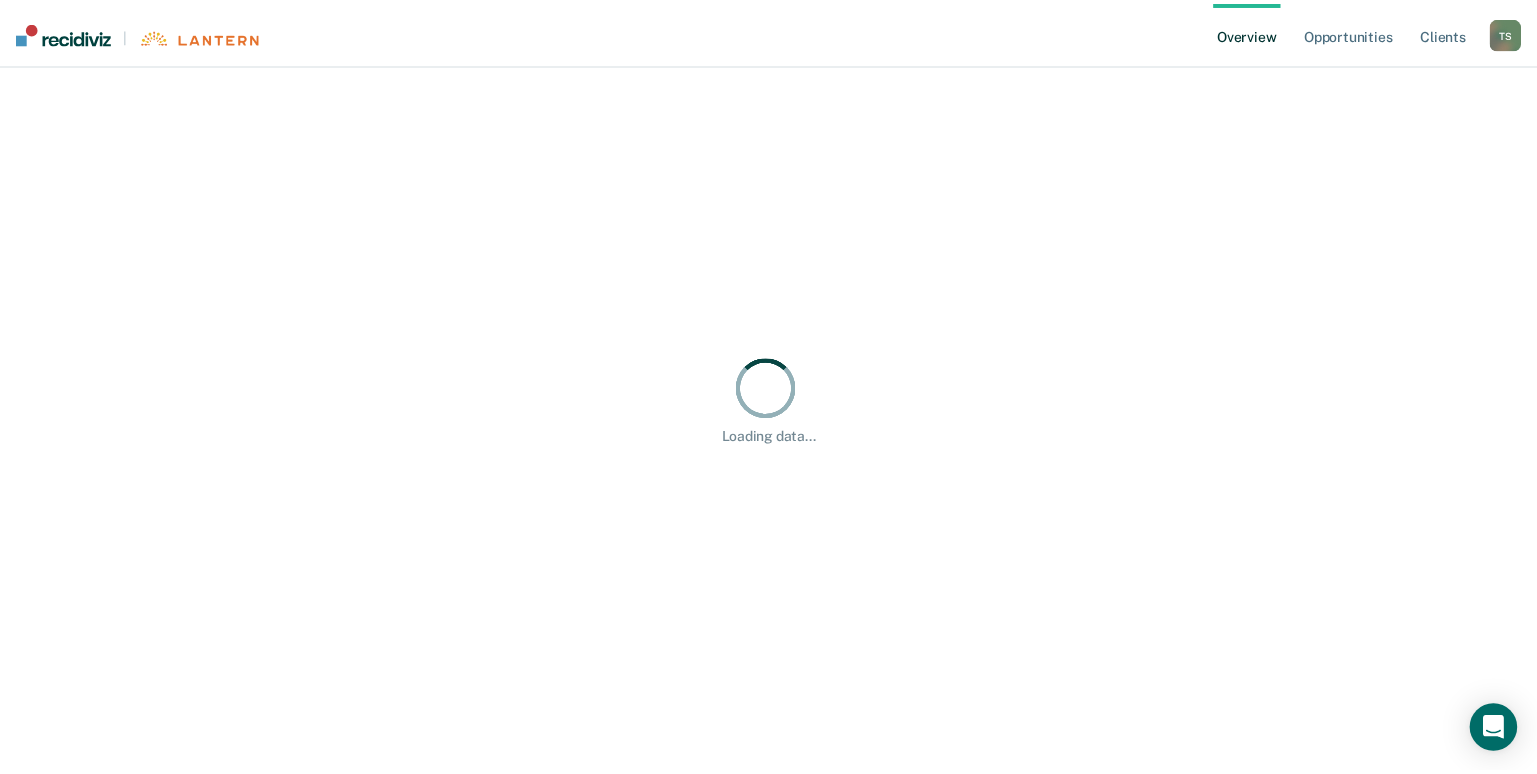scroll, scrollTop: 0, scrollLeft: 0, axis: both 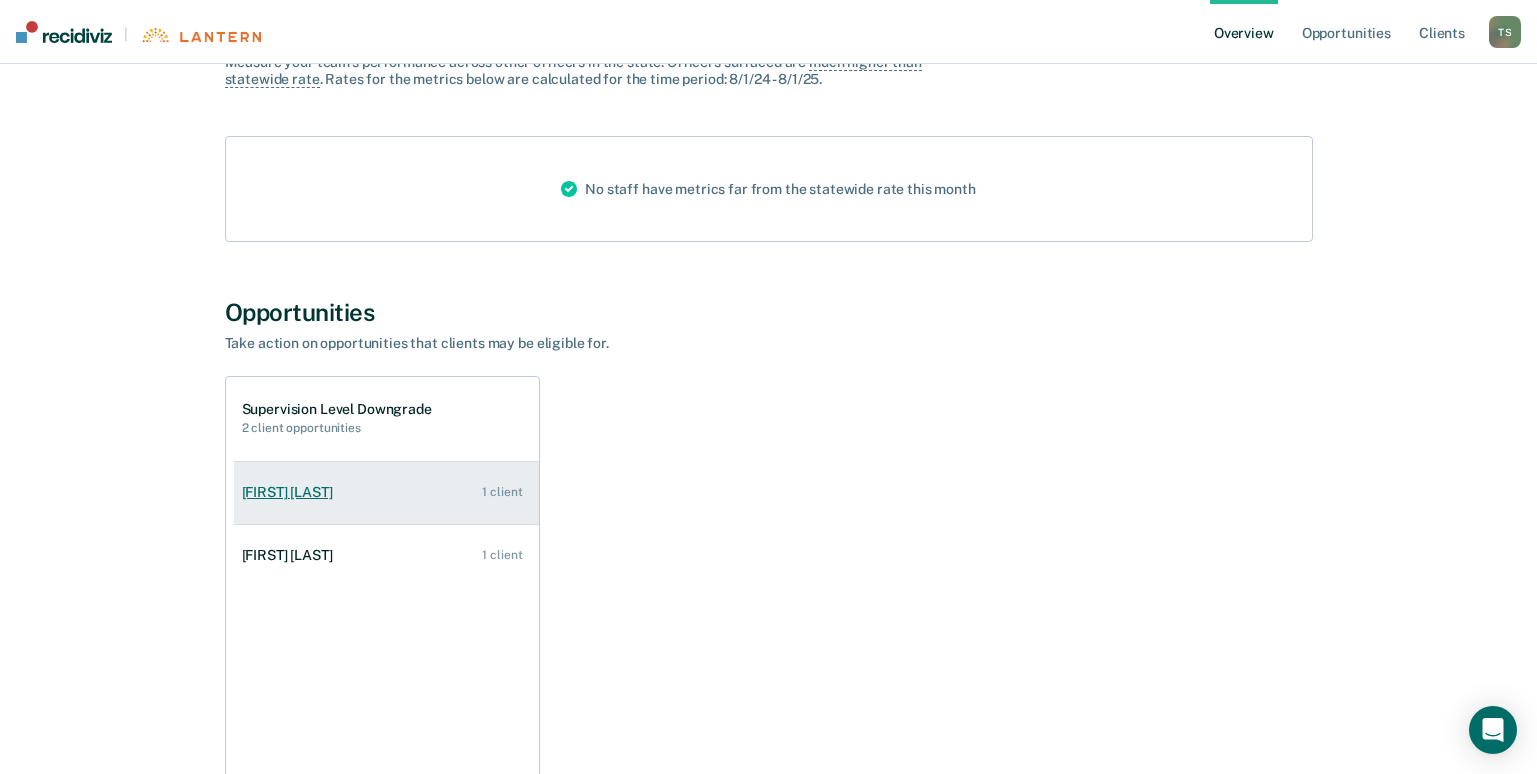 click on "[FIRST] [LAST]" at bounding box center (291, 492) 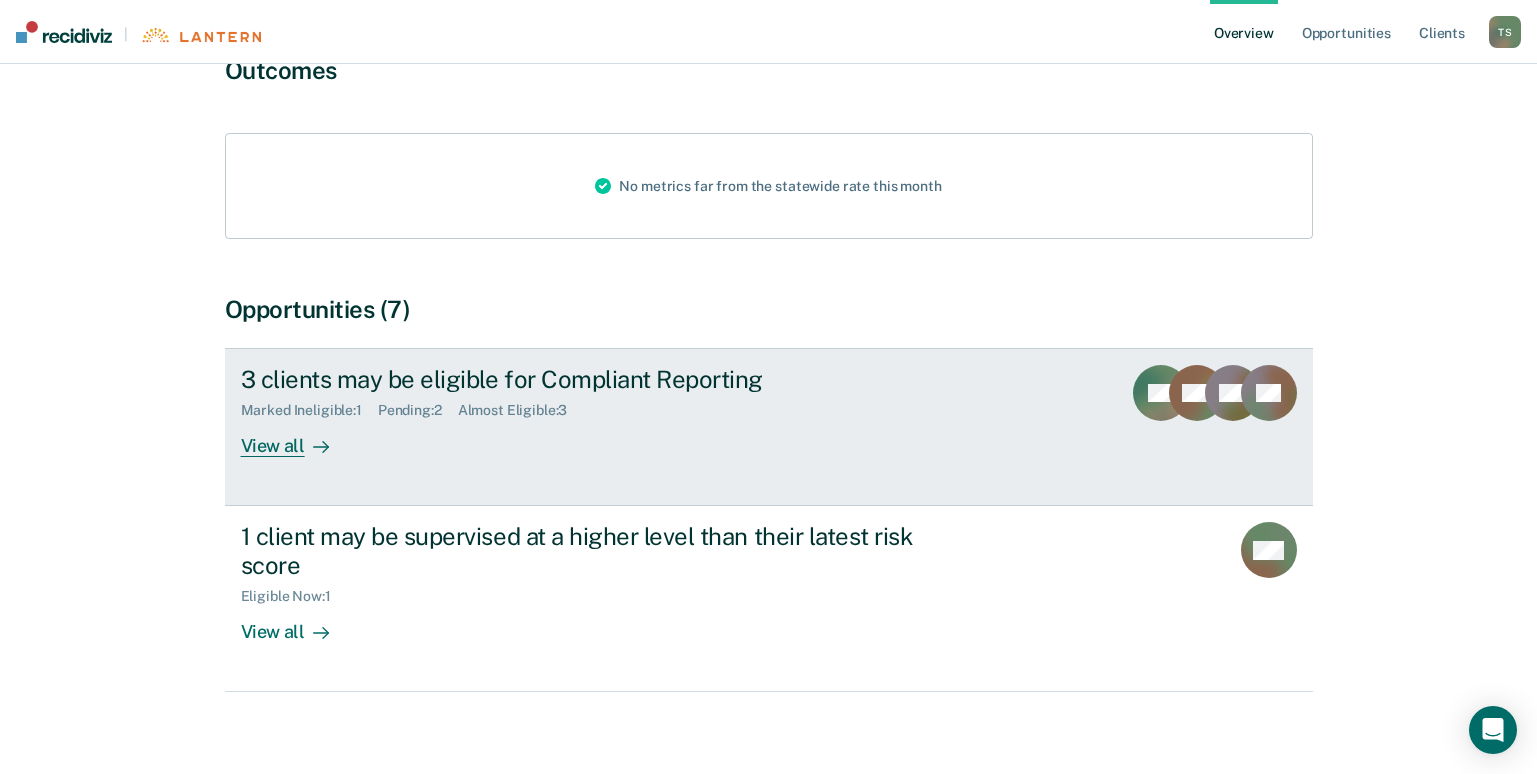 scroll, scrollTop: 200, scrollLeft: 0, axis: vertical 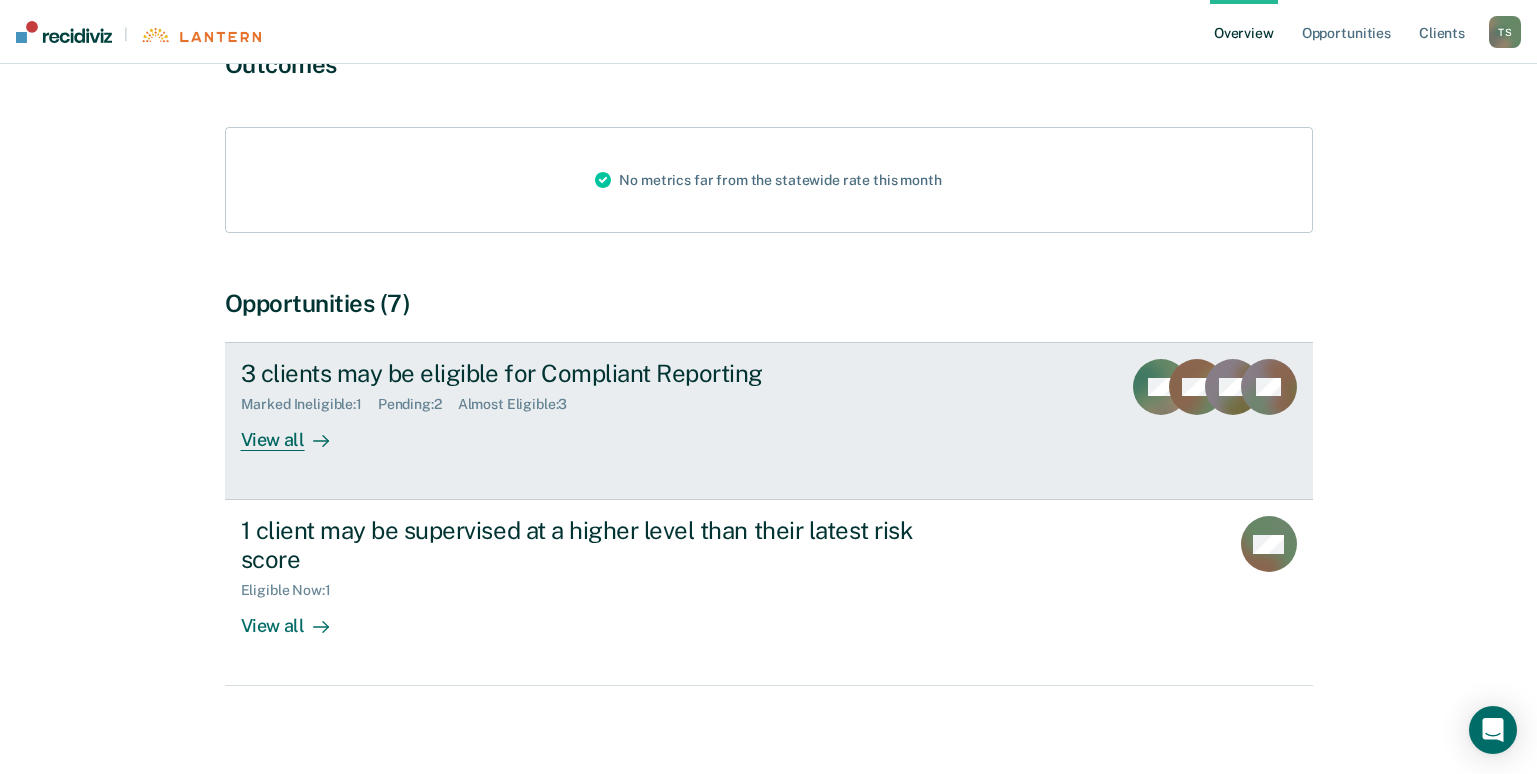 click on "View all" at bounding box center [297, 432] 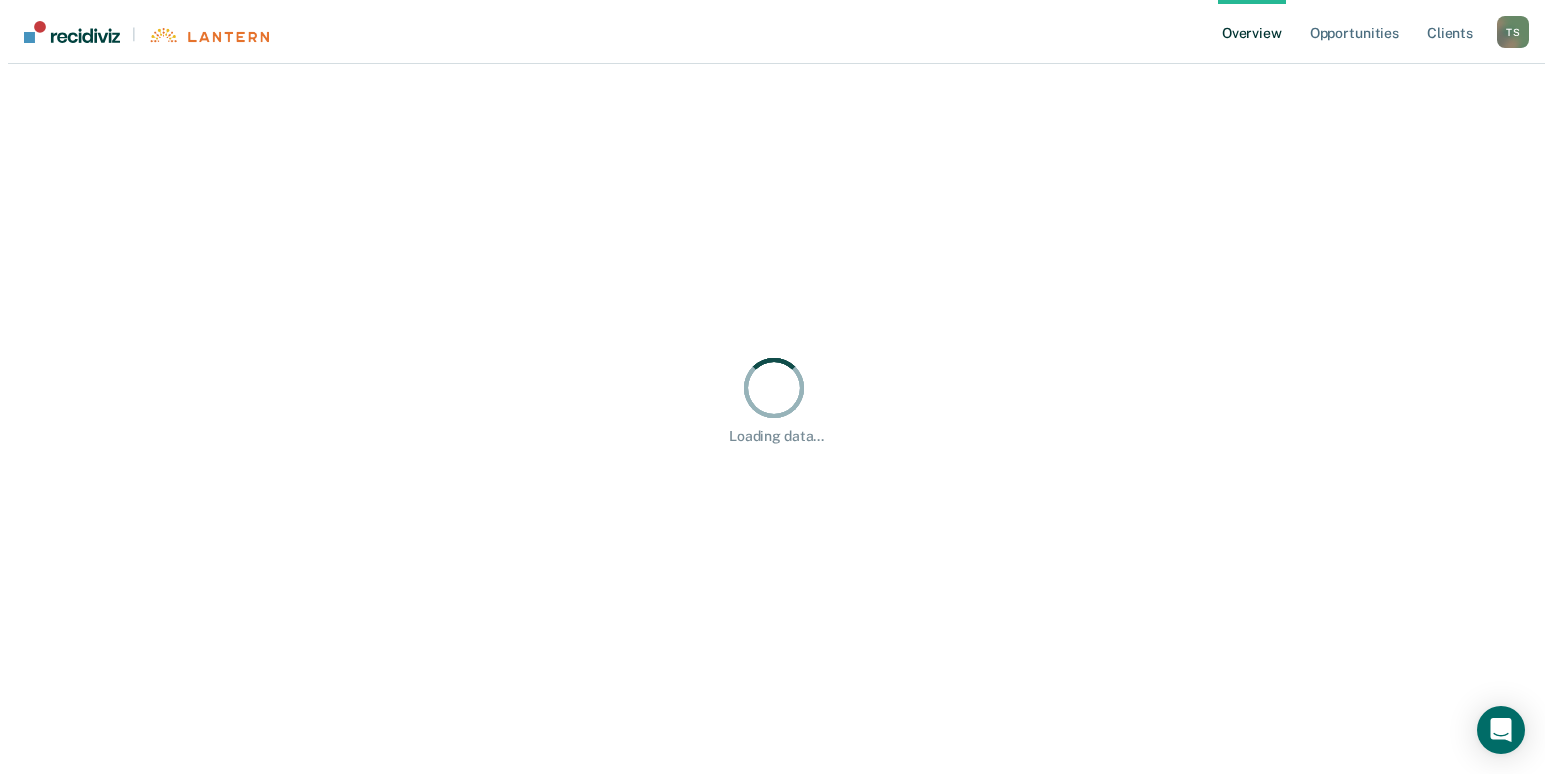scroll, scrollTop: 0, scrollLeft: 0, axis: both 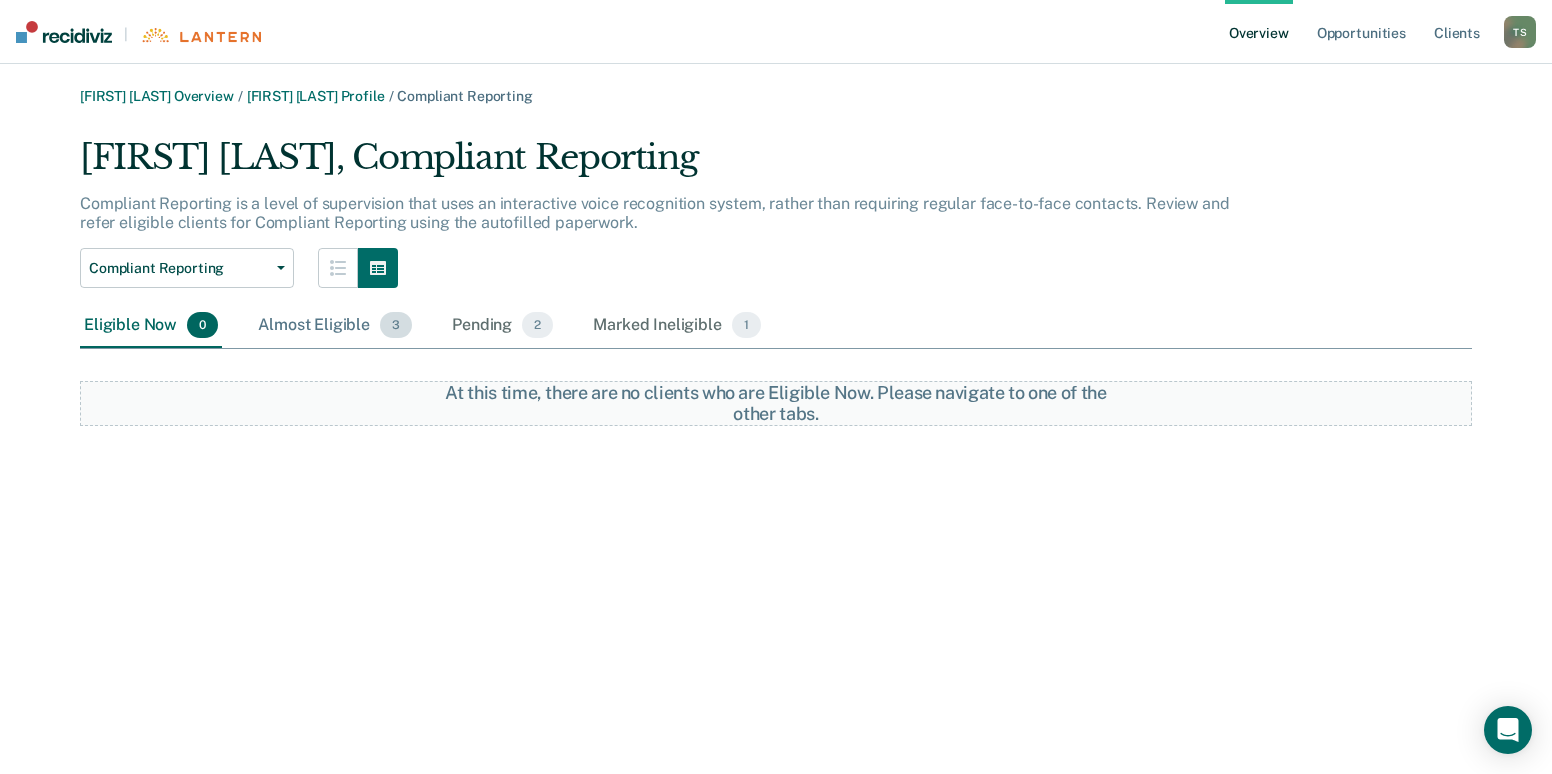 click on "Almost Eligible 3" at bounding box center (335, 326) 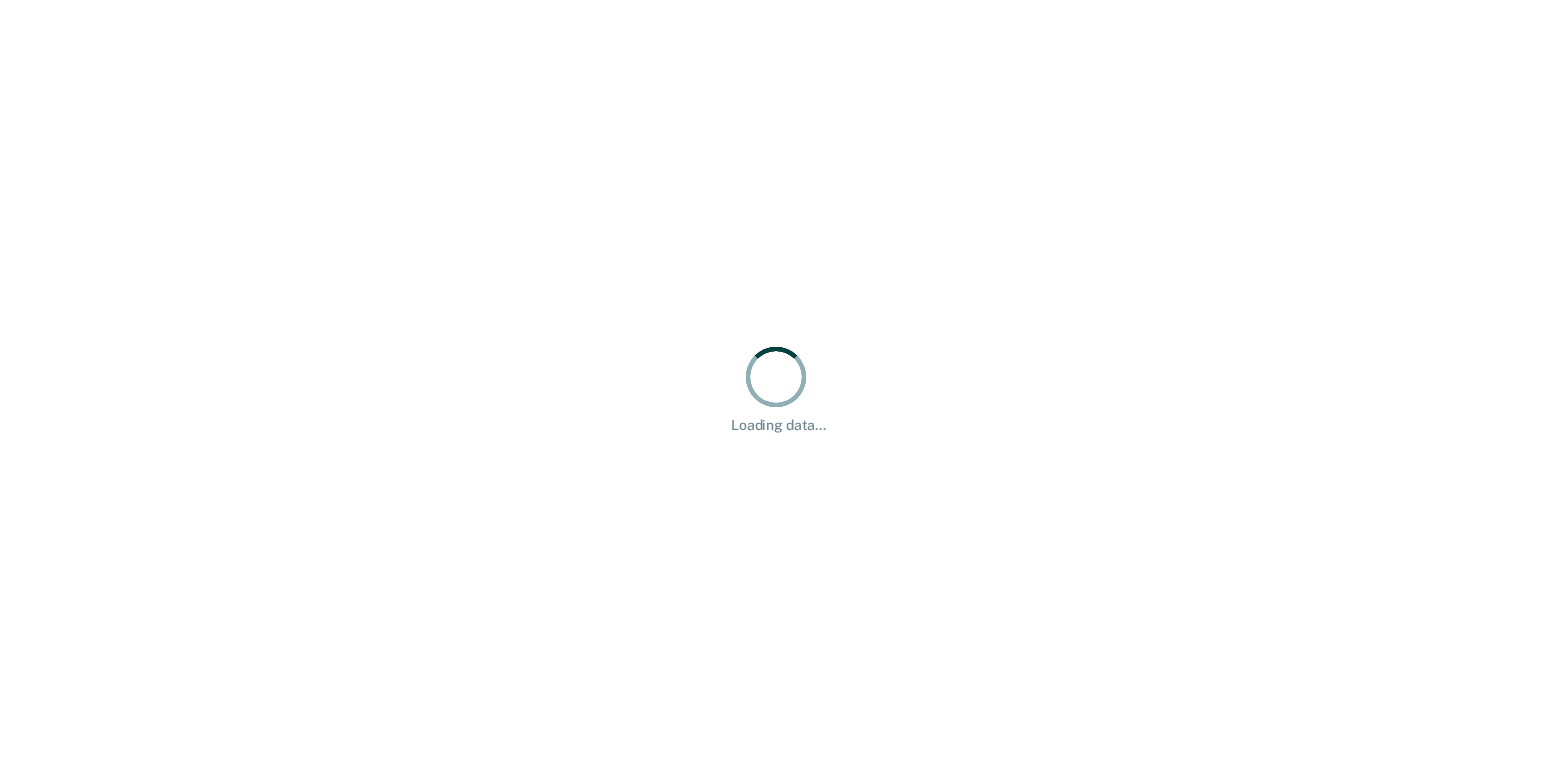 scroll, scrollTop: 0, scrollLeft: 0, axis: both 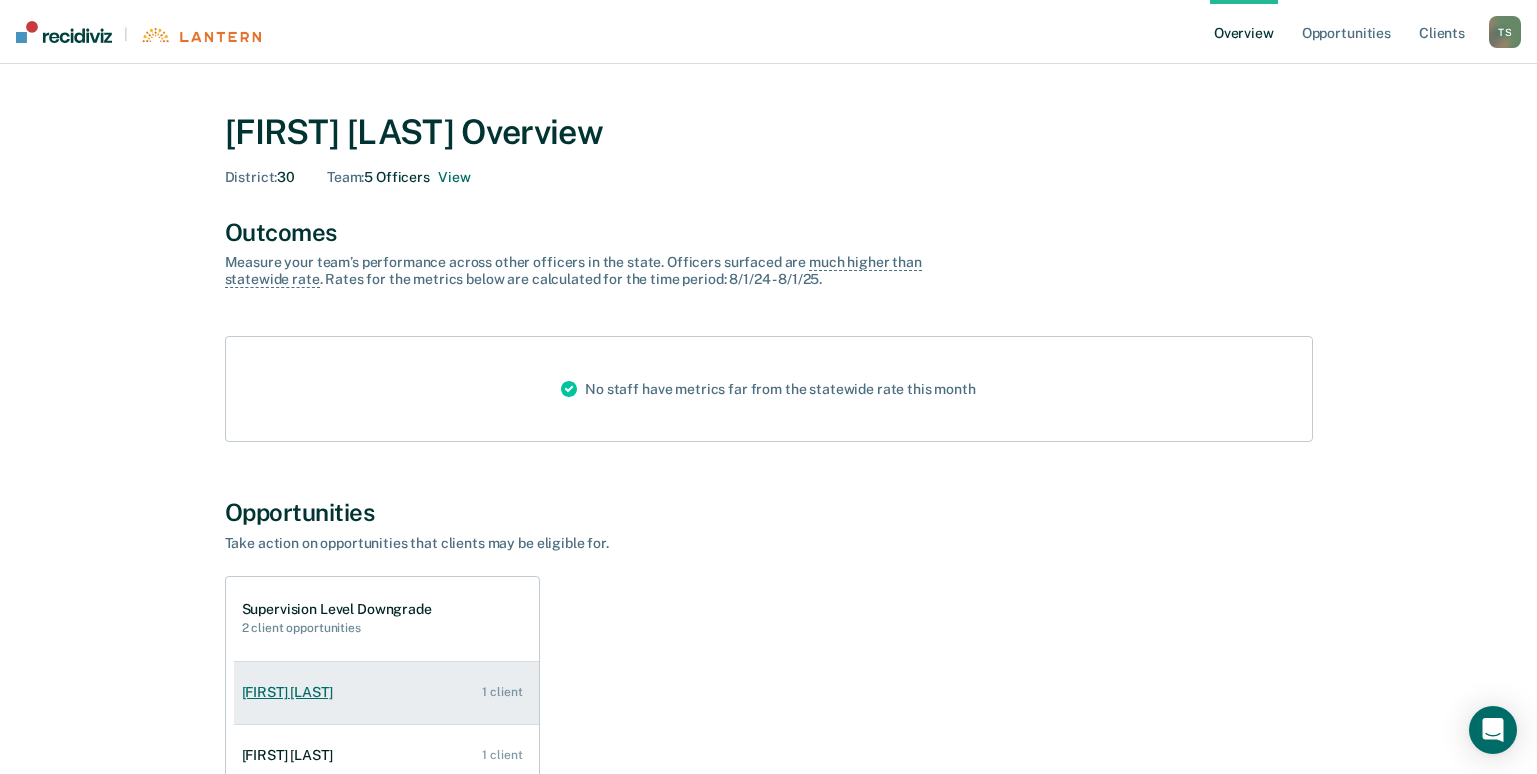 click on "[FIRST] [LAST]" at bounding box center [291, 692] 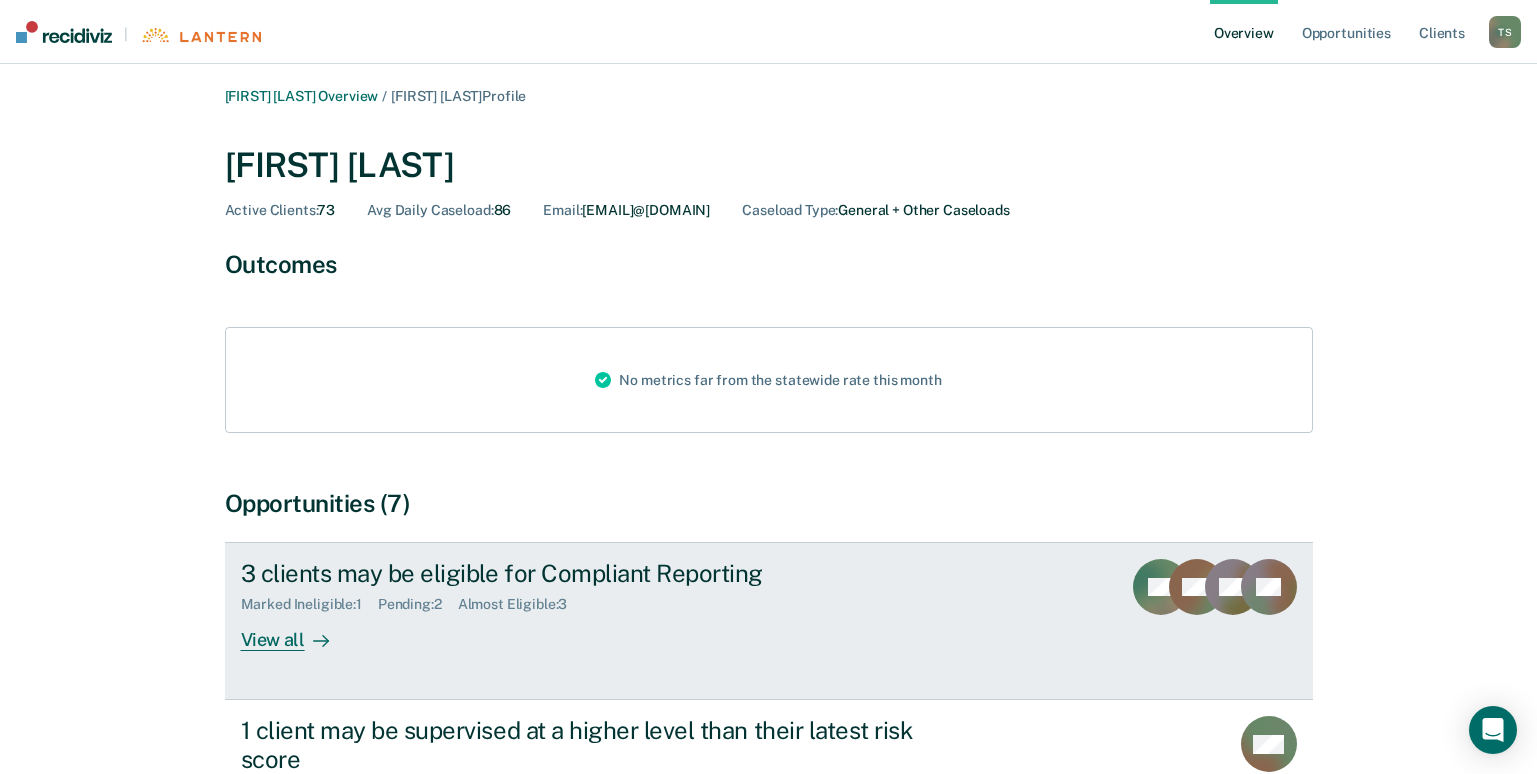 click on "View all" at bounding box center [297, 632] 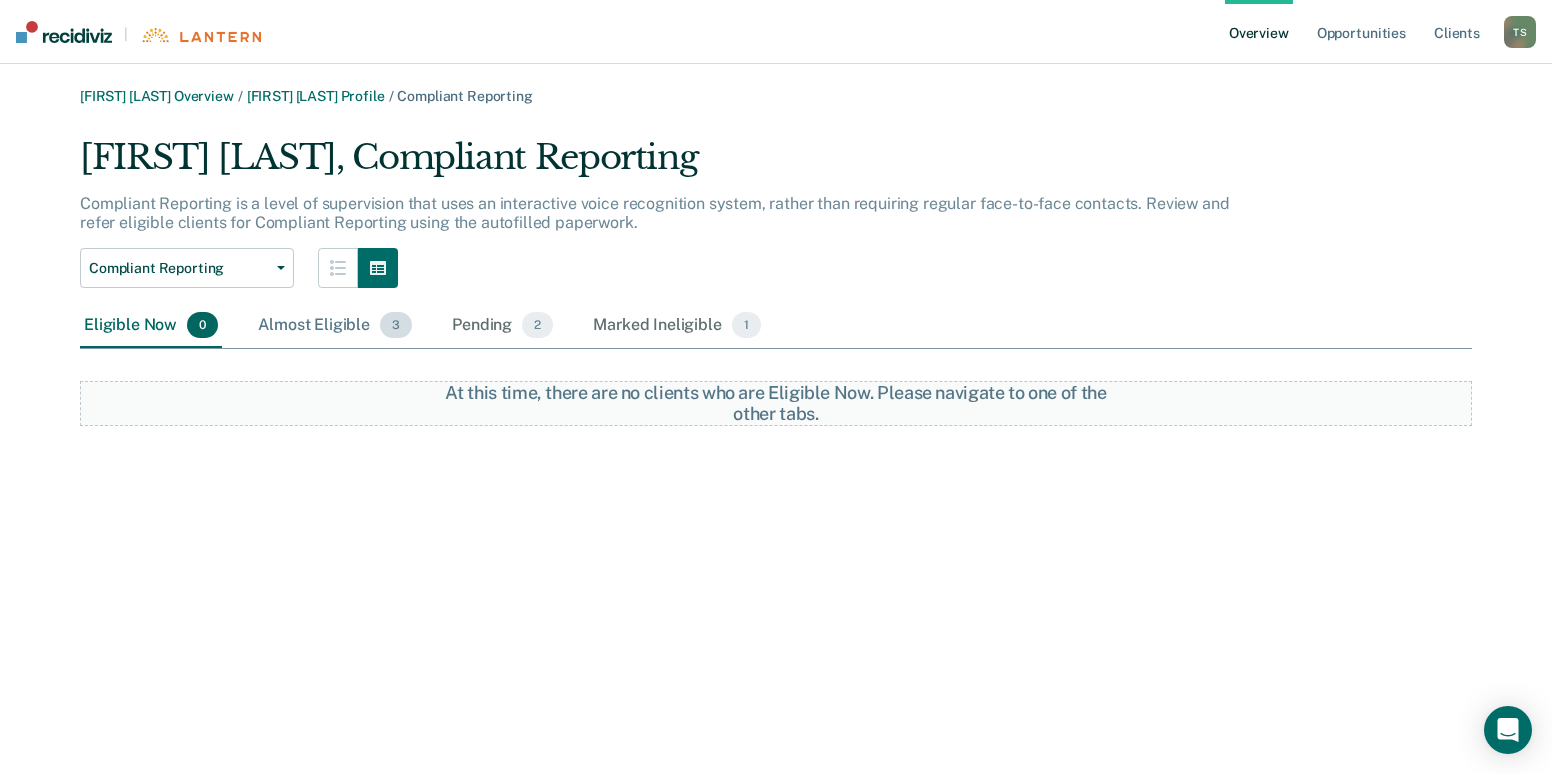 click on "Almost Eligible 3" at bounding box center [335, 326] 